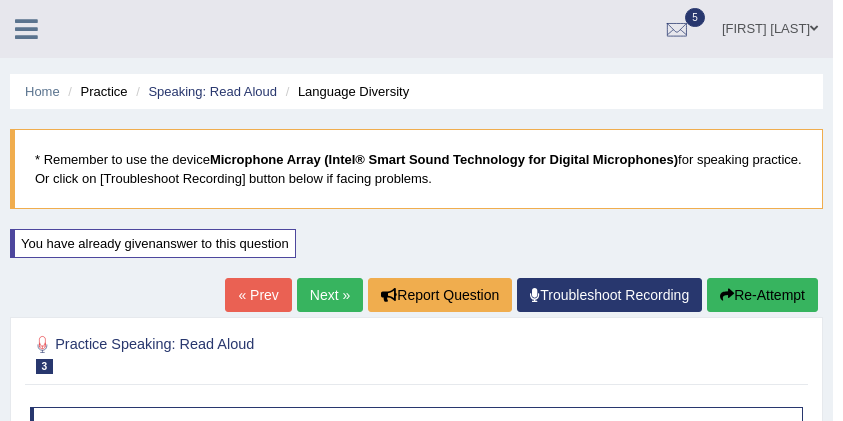 scroll, scrollTop: 39, scrollLeft: 0, axis: vertical 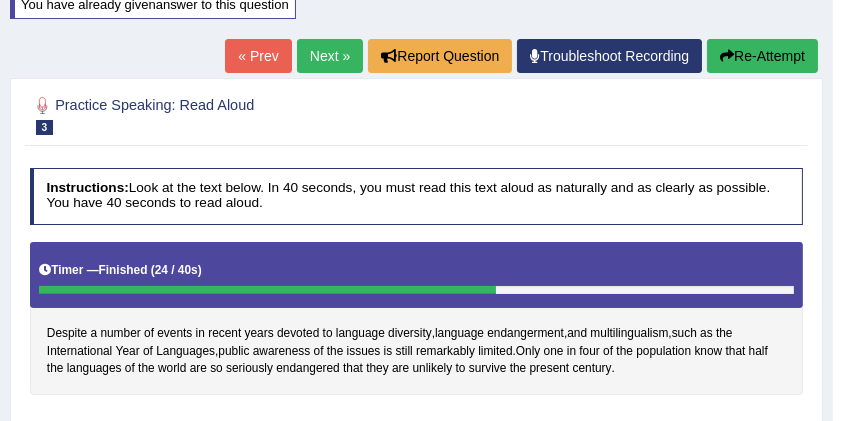 click on "Next »" at bounding box center (330, 56) 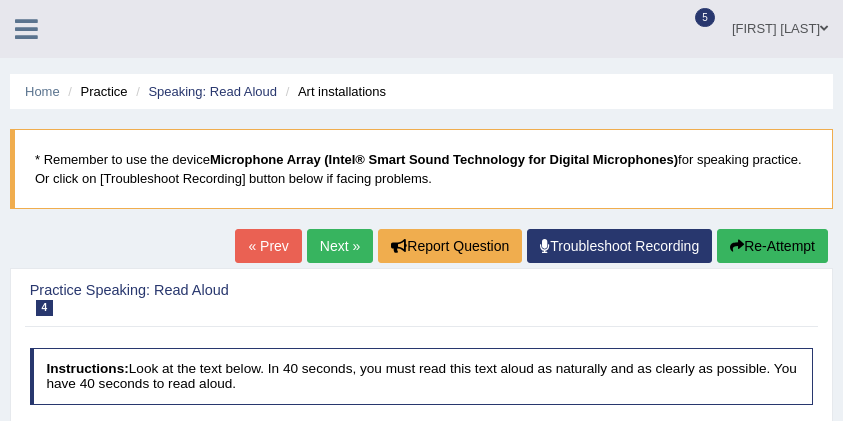 scroll, scrollTop: 133, scrollLeft: 0, axis: vertical 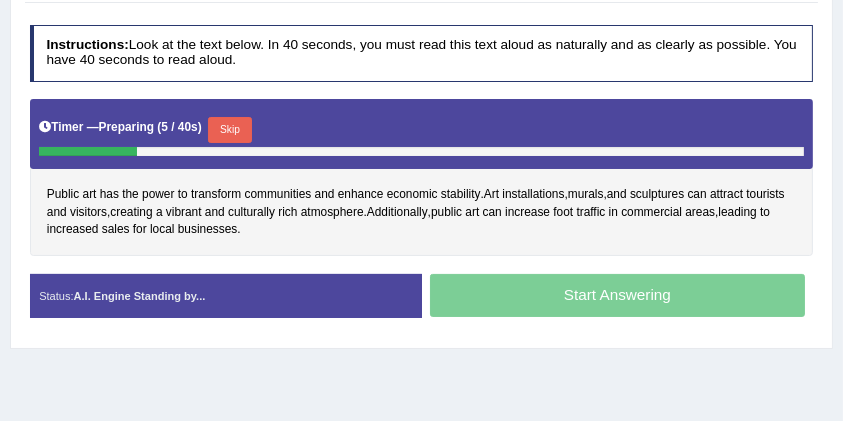 drag, startPoint x: 761, startPoint y: 12, endPoint x: 500, endPoint y: 73, distance: 268.03357 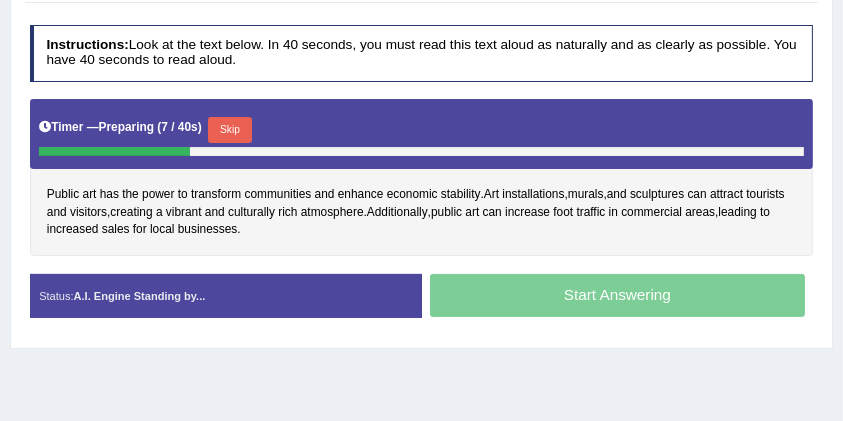 click on "Start Answering" at bounding box center (618, 298) 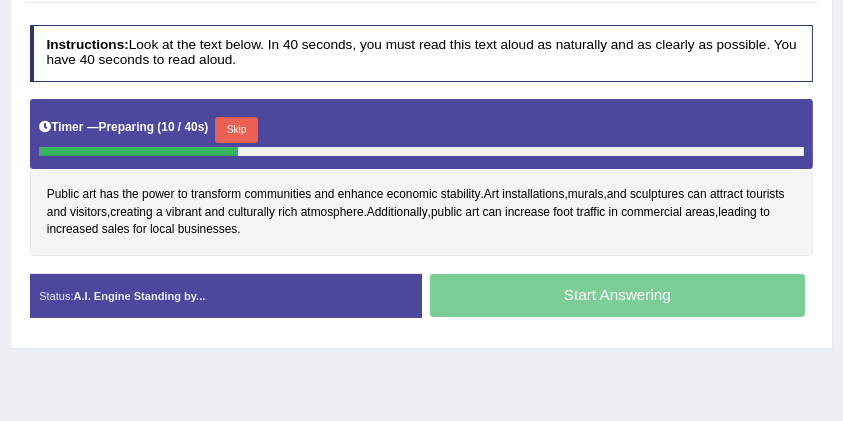 click on "Skip" at bounding box center (236, 130) 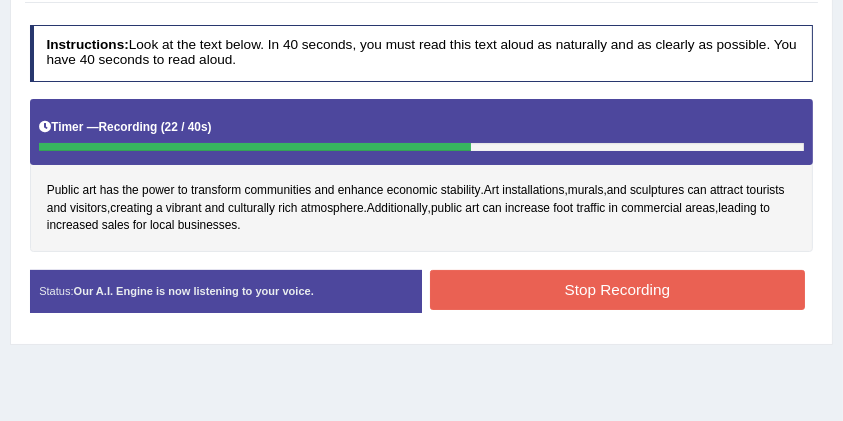 click on "Stop Recording" at bounding box center [617, 289] 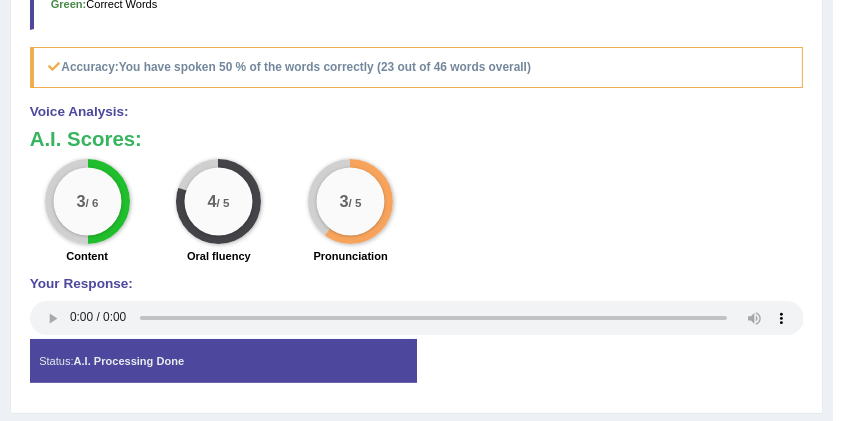 scroll, scrollTop: 800, scrollLeft: 0, axis: vertical 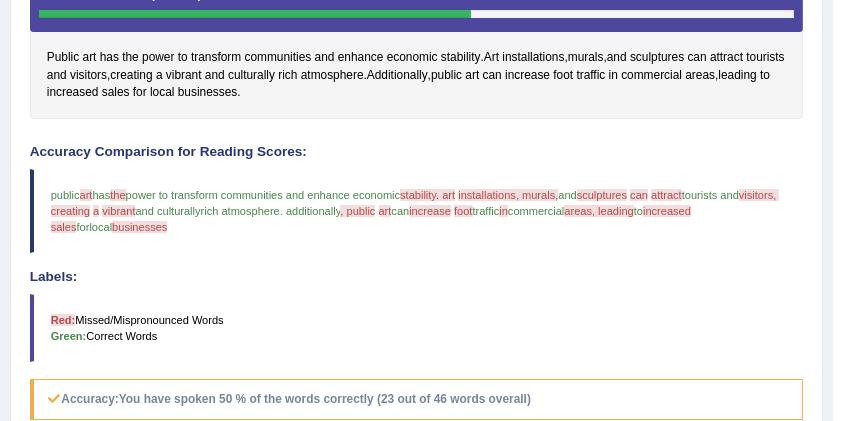 click on "stability. art" at bounding box center [427, 195] 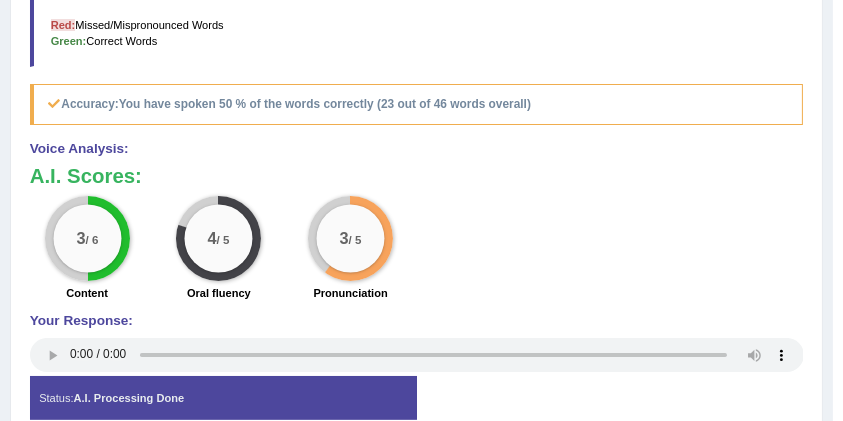 scroll, scrollTop: 800, scrollLeft: 0, axis: vertical 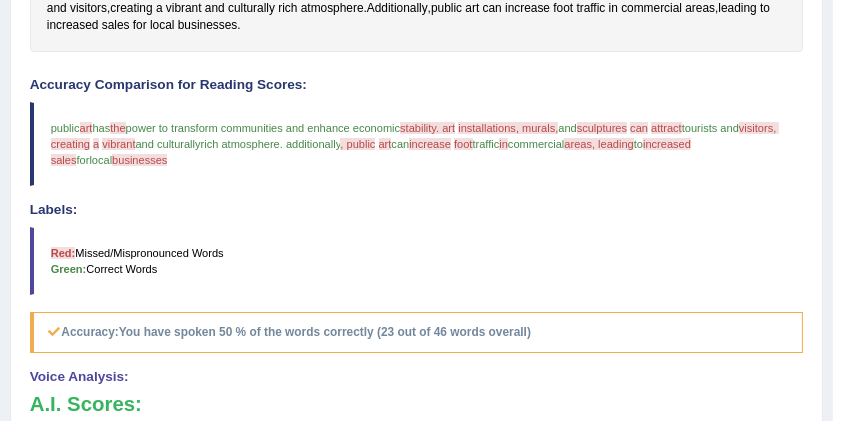 click on "stability. art" at bounding box center [427, 128] 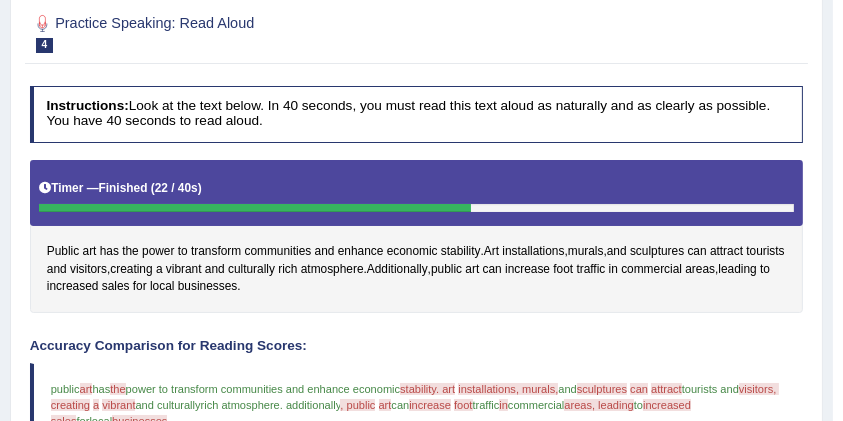 scroll, scrollTop: 190, scrollLeft: 0, axis: vertical 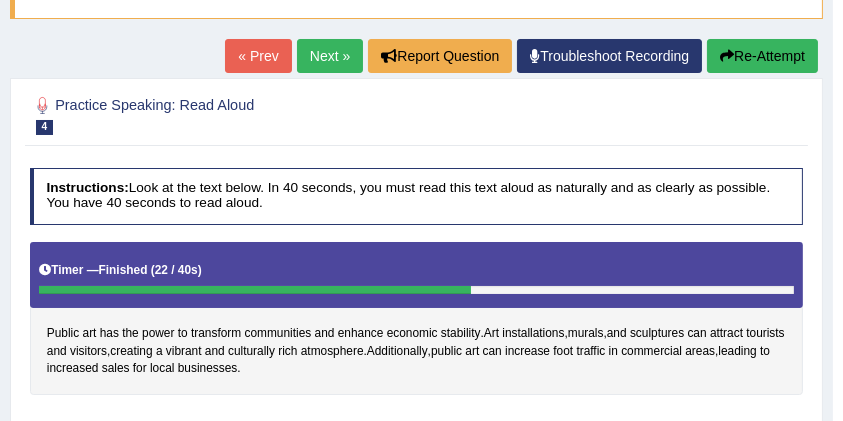 click on "Re-Attempt" at bounding box center [762, 56] 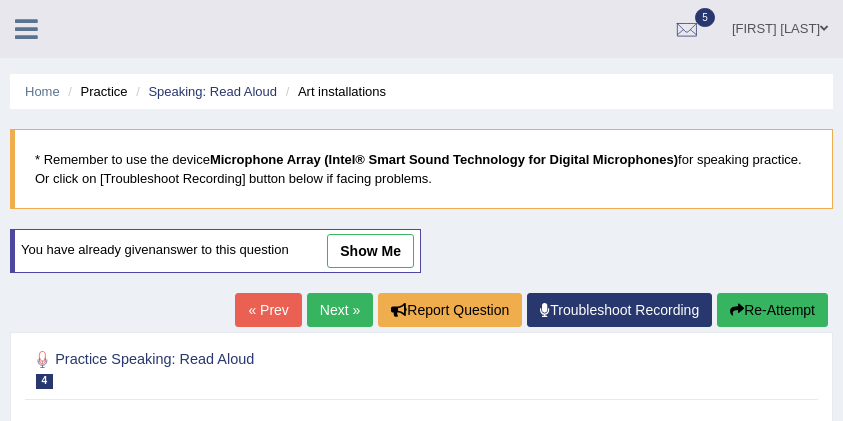 scroll, scrollTop: 323, scrollLeft: 0, axis: vertical 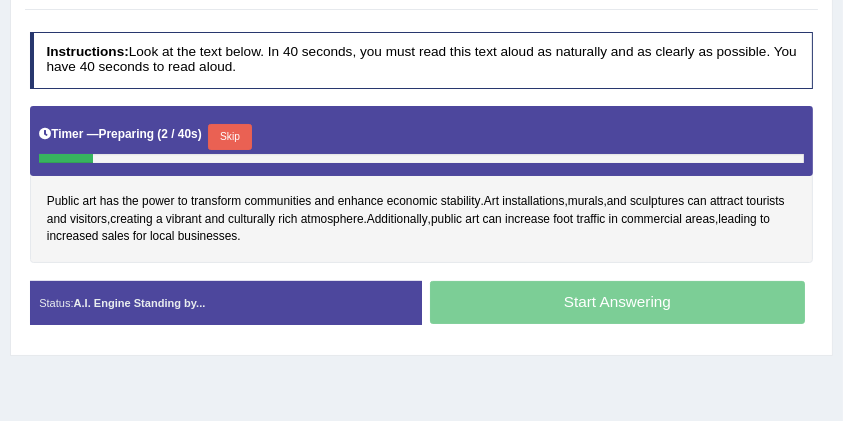 click on "Skip" at bounding box center [229, 137] 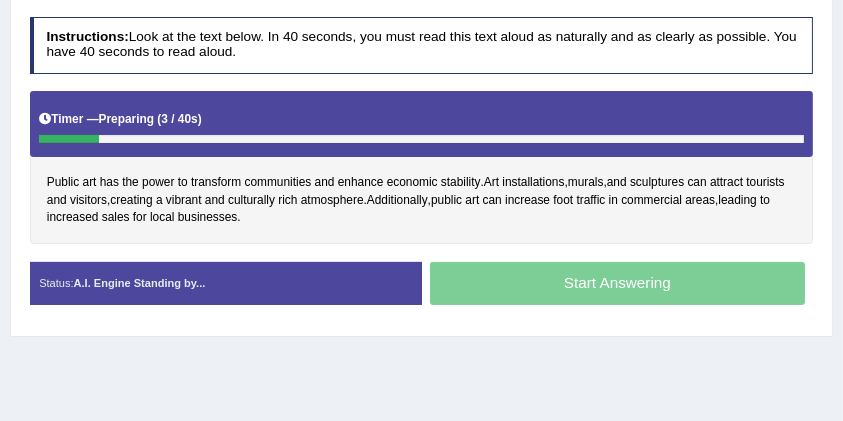 scroll, scrollTop: 375, scrollLeft: 0, axis: vertical 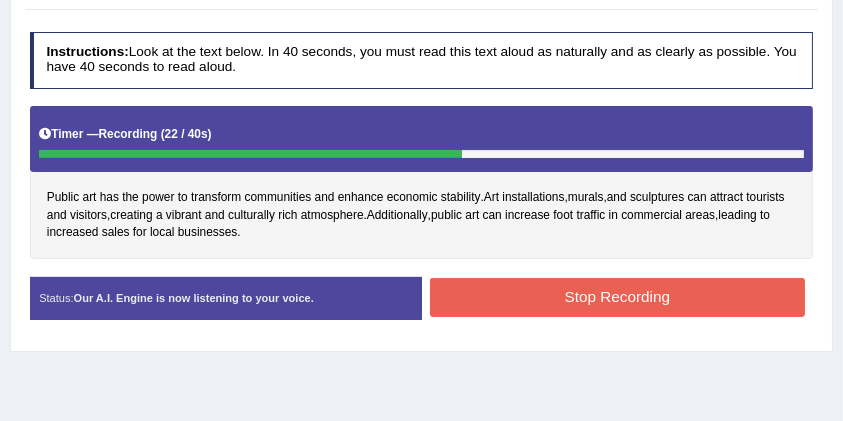 click on "Stop Recording" at bounding box center (617, 297) 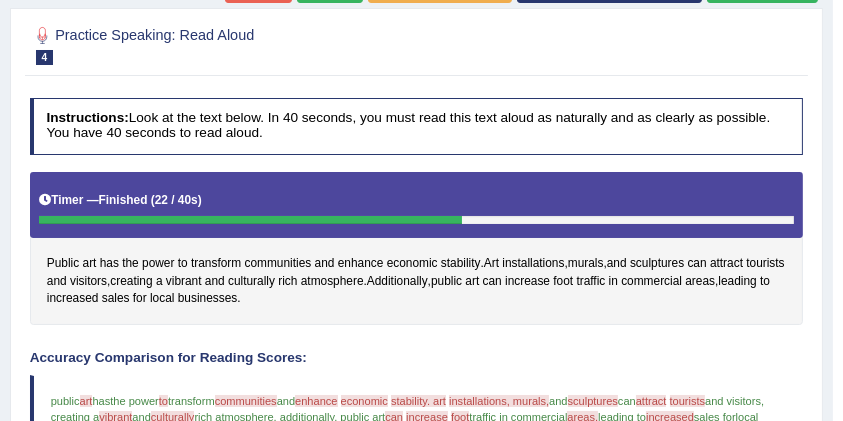 scroll, scrollTop: 239, scrollLeft: 0, axis: vertical 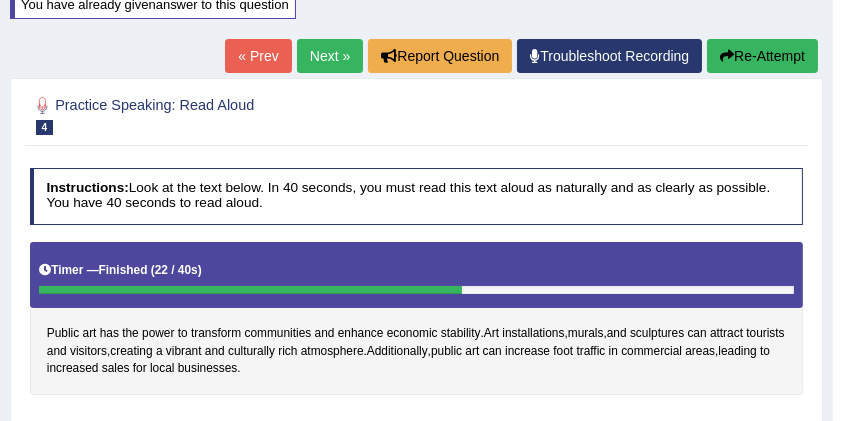 click on "Re-Attempt" at bounding box center [762, 56] 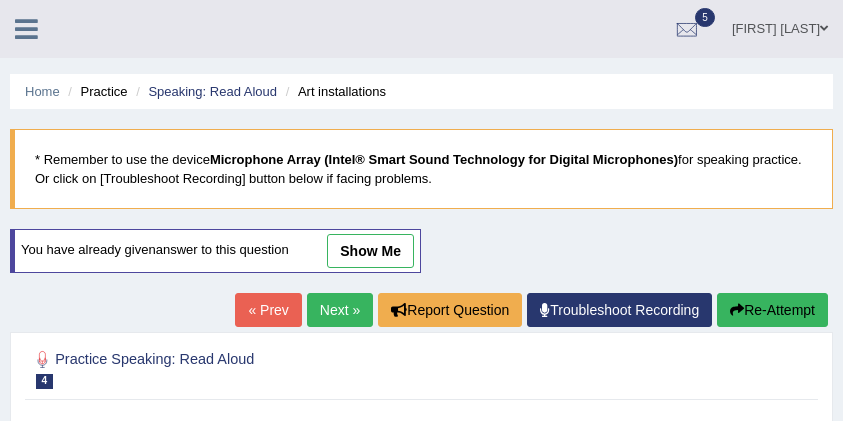scroll, scrollTop: 269, scrollLeft: 0, axis: vertical 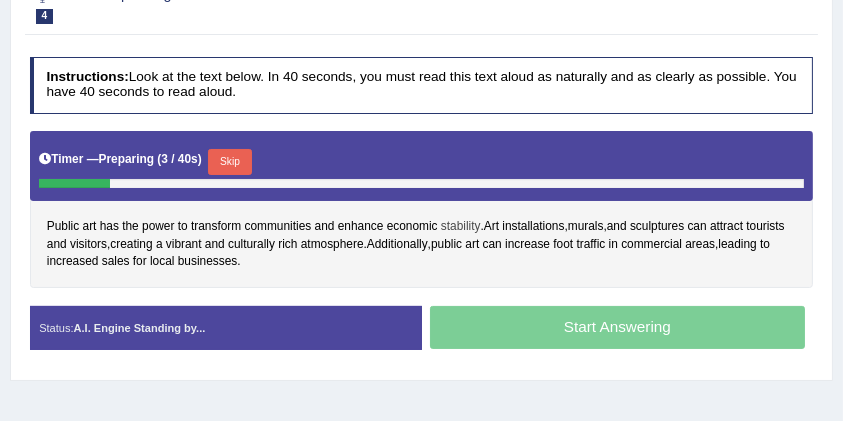 click on "stability" at bounding box center (461, 227) 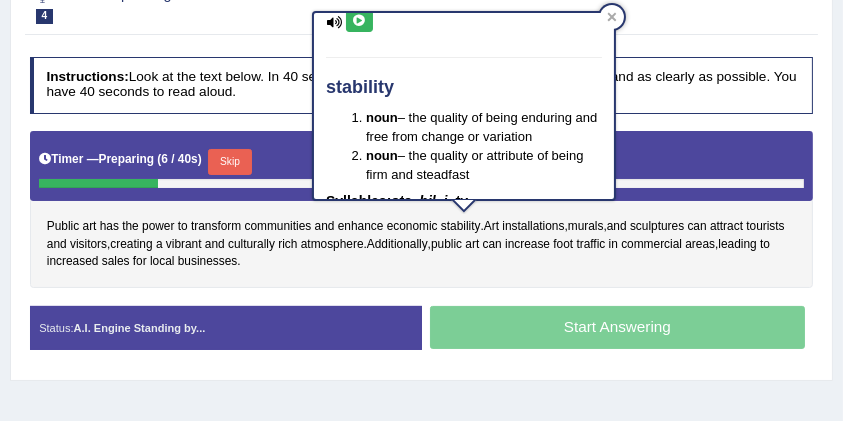 scroll, scrollTop: 0, scrollLeft: 0, axis: both 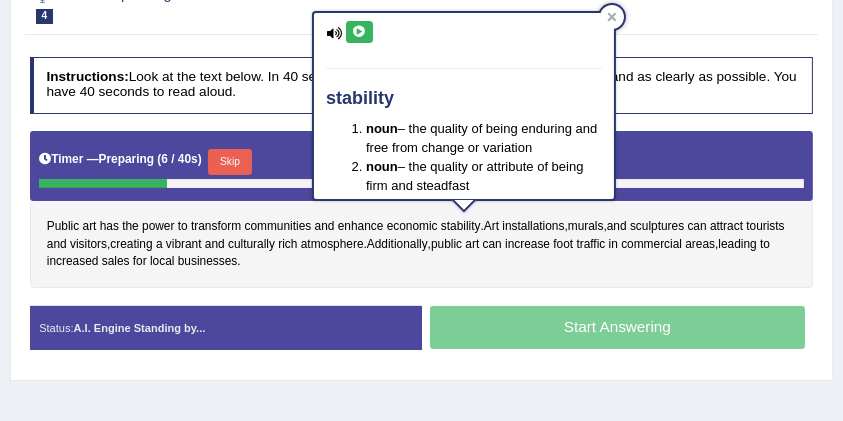 click at bounding box center (334, 33) 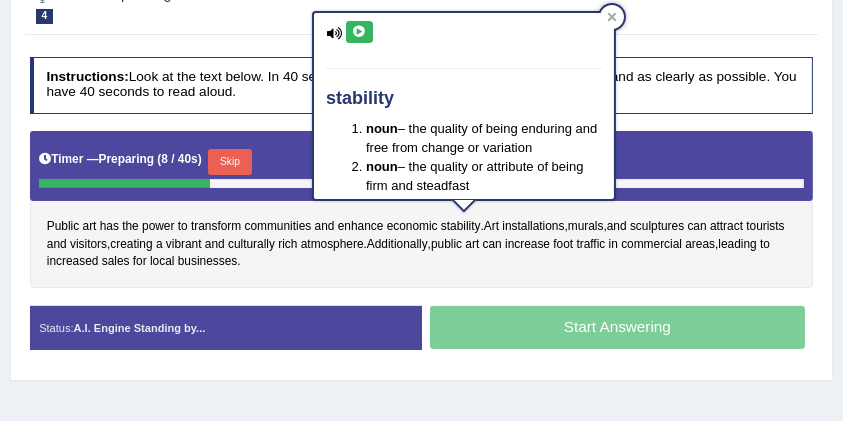click at bounding box center (359, 32) 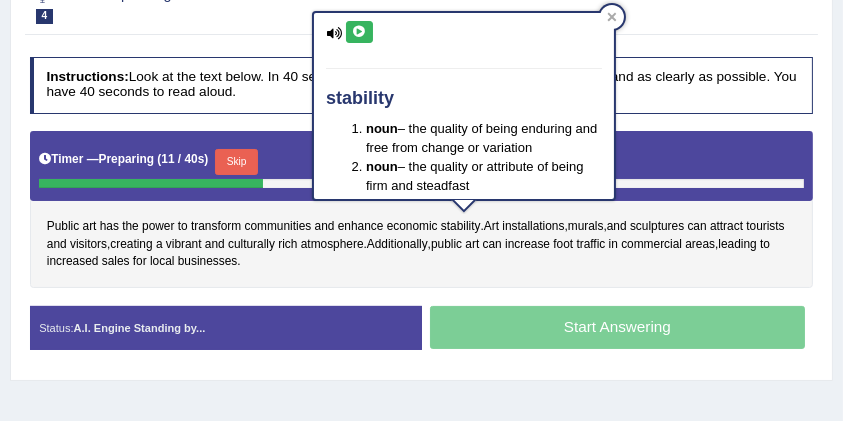 click on "Skip" at bounding box center (236, 162) 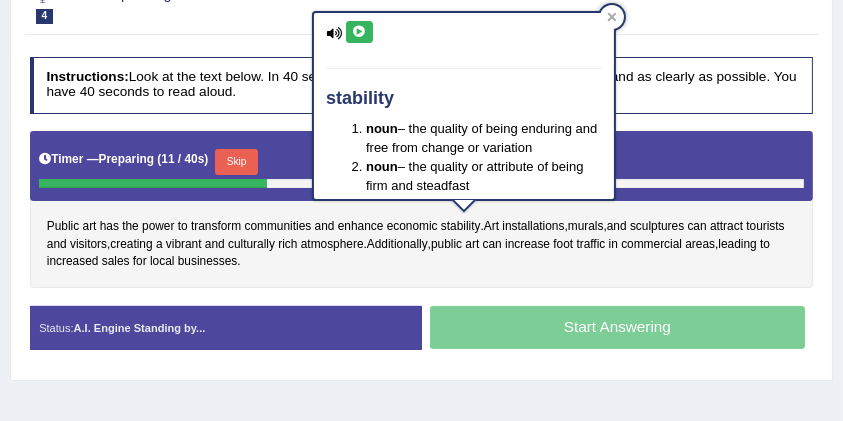 scroll, scrollTop: 350, scrollLeft: 0, axis: vertical 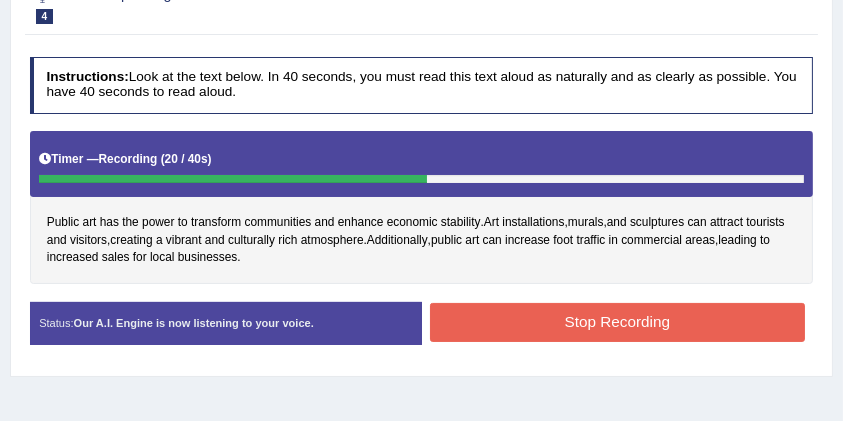 click on "Stop Recording" at bounding box center [617, 322] 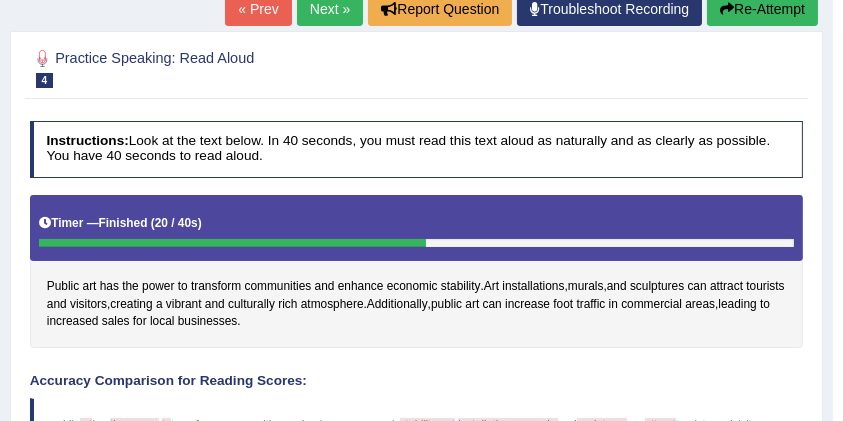 scroll, scrollTop: 284, scrollLeft: 0, axis: vertical 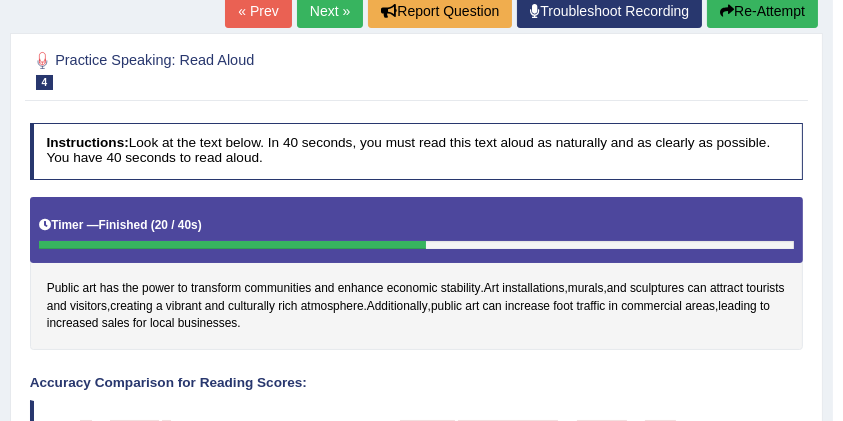 click on "Re-Attempt" at bounding box center [762, 11] 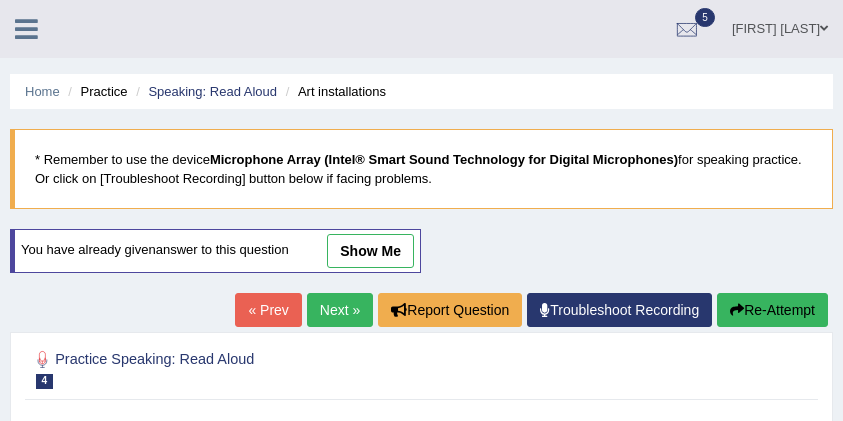 scroll, scrollTop: 490, scrollLeft: 0, axis: vertical 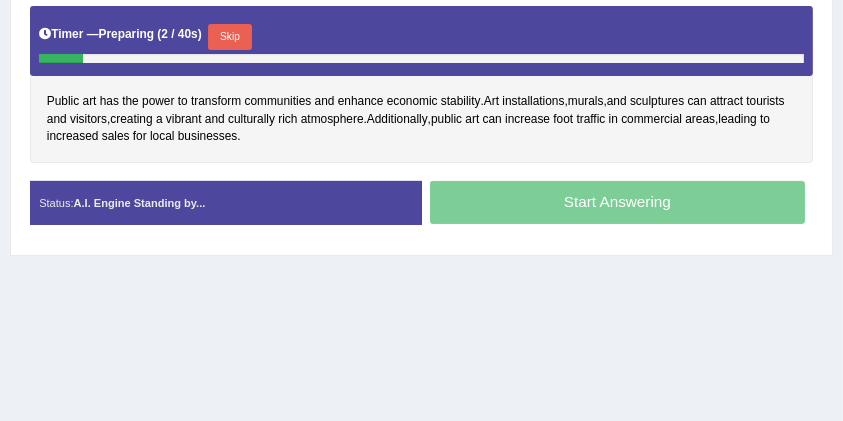 click on "Skip" at bounding box center (229, 37) 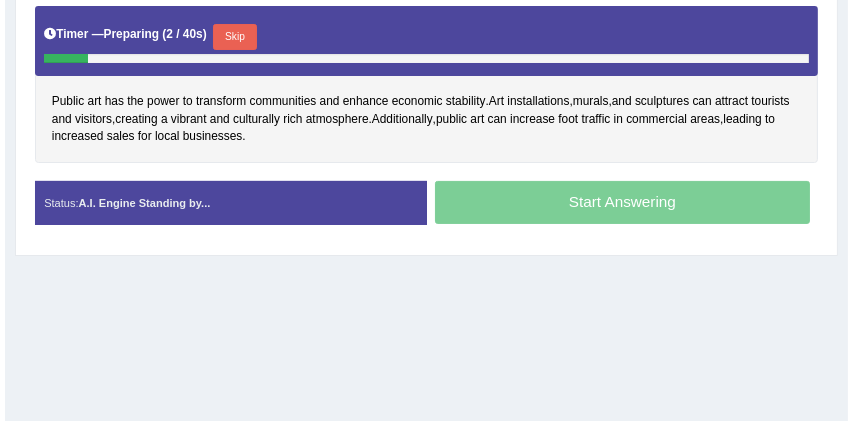 scroll, scrollTop: 475, scrollLeft: 0, axis: vertical 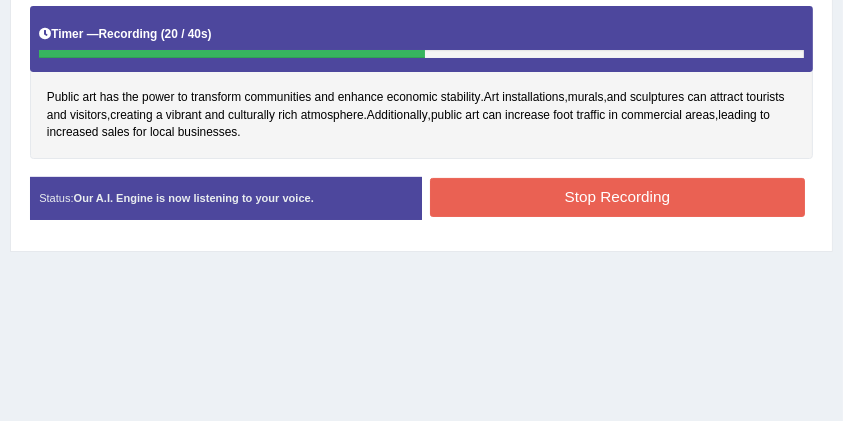 click on "Stop Recording" at bounding box center [617, 197] 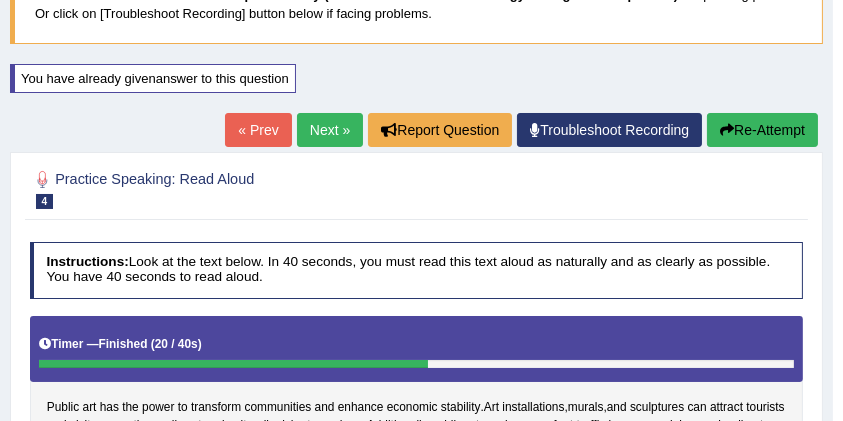 scroll, scrollTop: 39, scrollLeft: 0, axis: vertical 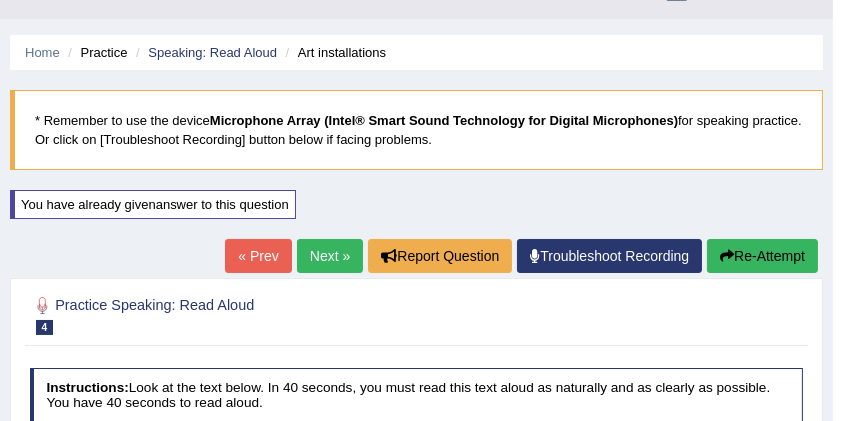 click on "Next »" at bounding box center (330, 256) 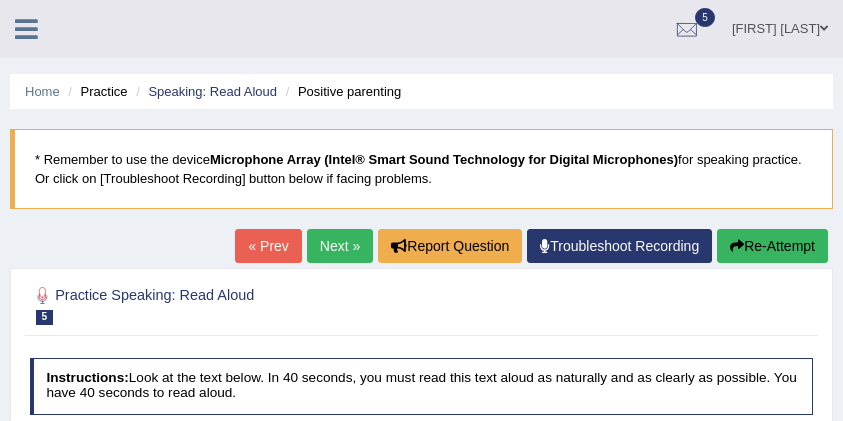 scroll, scrollTop: 133, scrollLeft: 0, axis: vertical 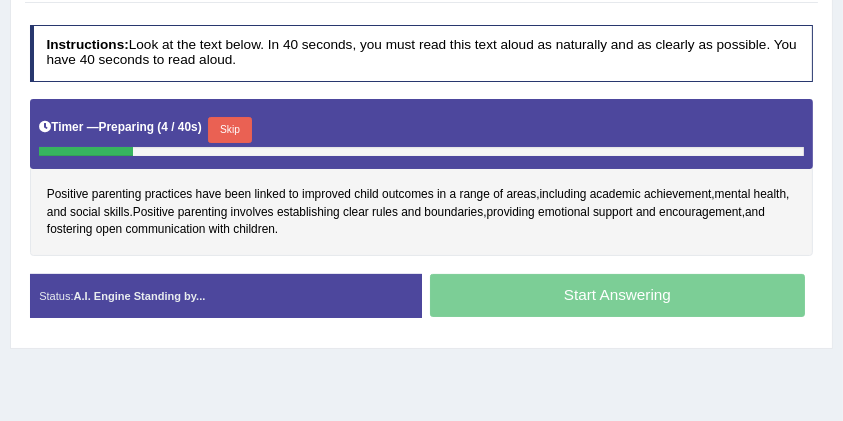 click on "Skip" at bounding box center [229, 130] 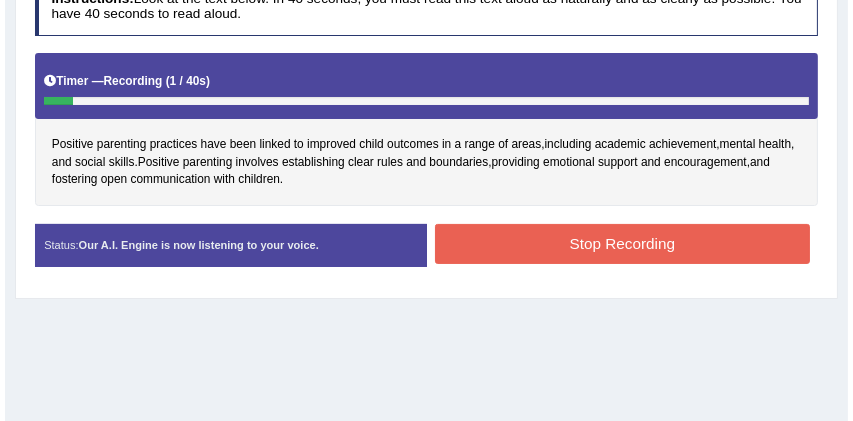 scroll, scrollTop: 400, scrollLeft: 0, axis: vertical 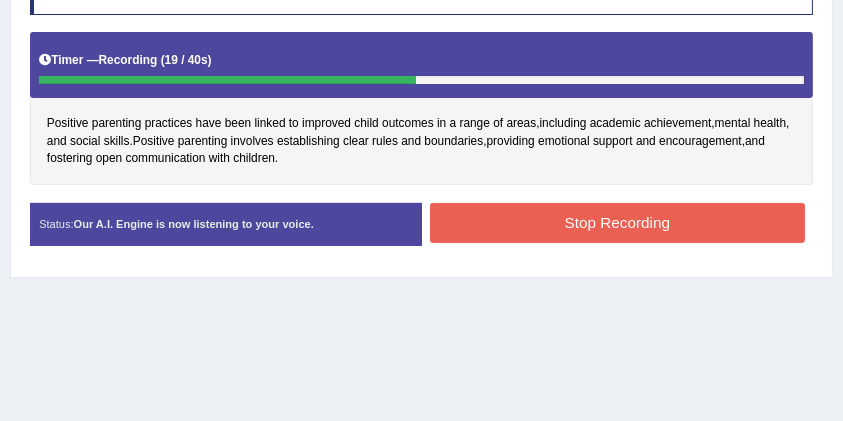 click on "Stop Recording" at bounding box center (617, 222) 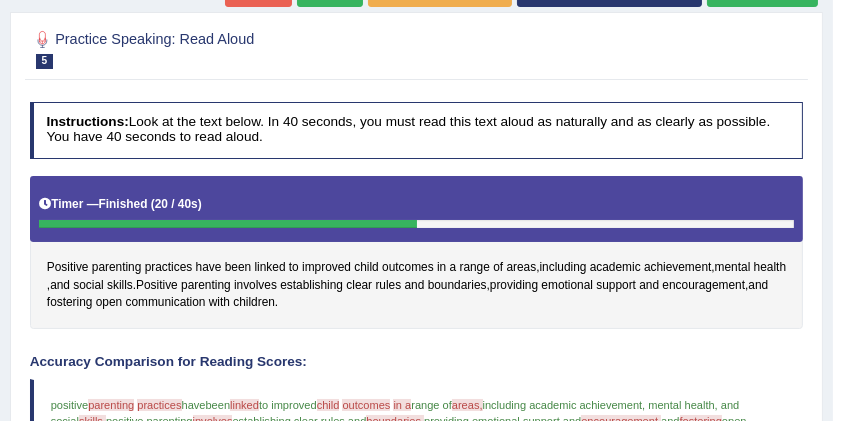 scroll, scrollTop: 123, scrollLeft: 0, axis: vertical 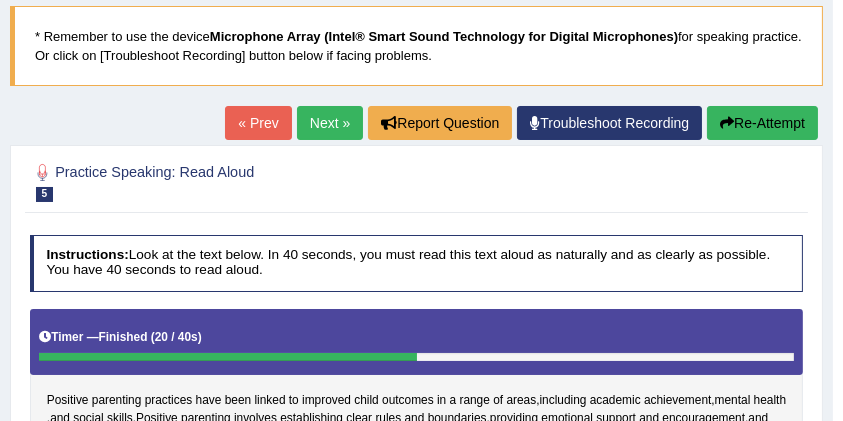 drag, startPoint x: 760, startPoint y: 115, endPoint x: 744, endPoint y: 129, distance: 21.260292 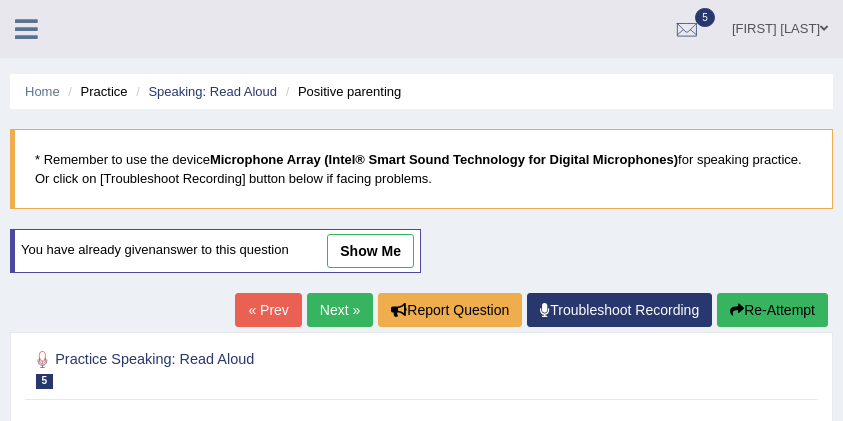 scroll, scrollTop: 435, scrollLeft: 0, axis: vertical 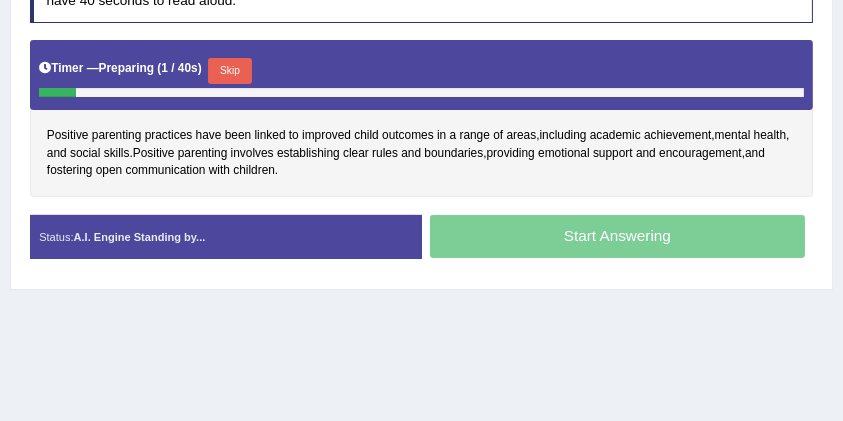 click on "Skip" at bounding box center (229, 71) 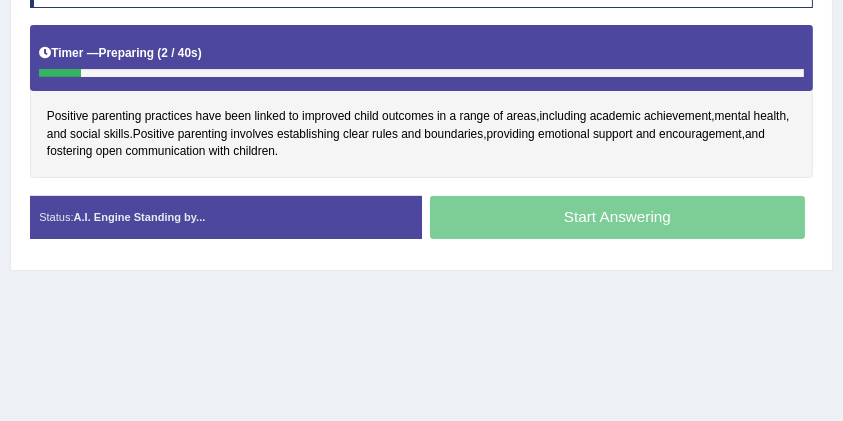 scroll, scrollTop: 442, scrollLeft: 0, axis: vertical 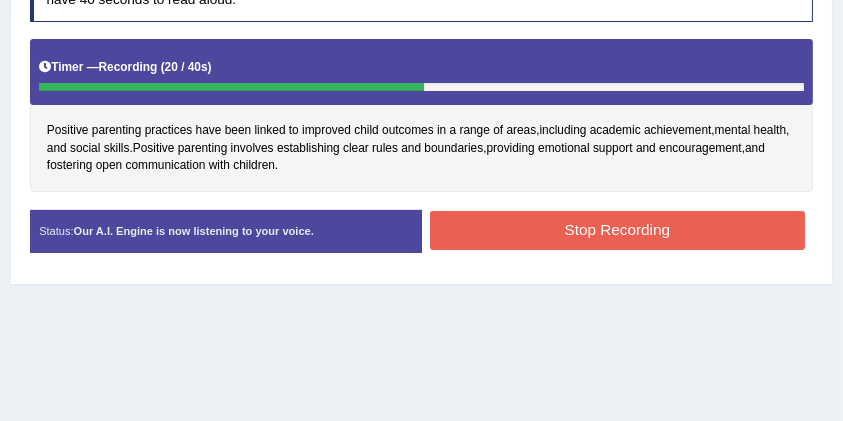click on "Stop Recording" at bounding box center (617, 230) 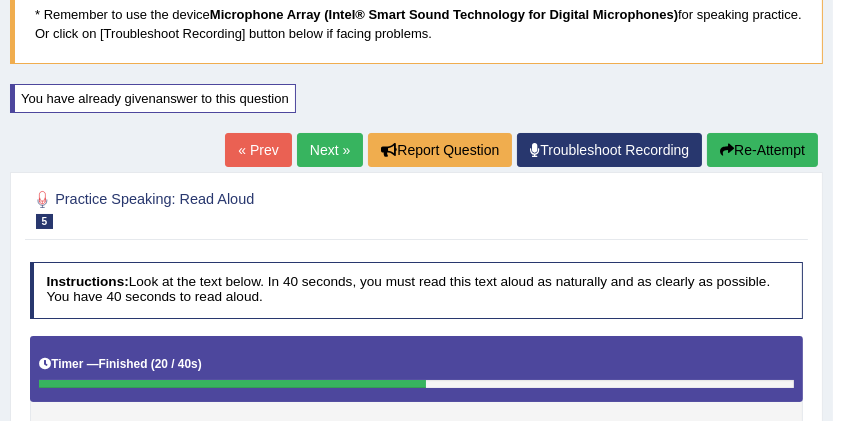 scroll, scrollTop: 105, scrollLeft: 0, axis: vertical 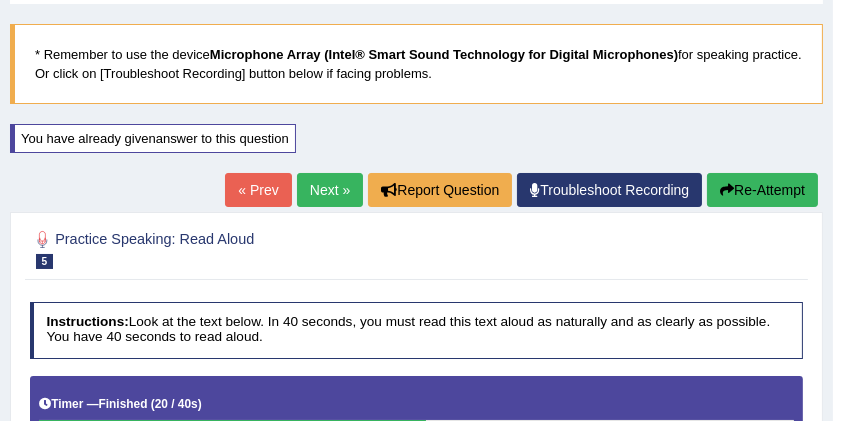 click on "Re-Attempt" at bounding box center (762, 190) 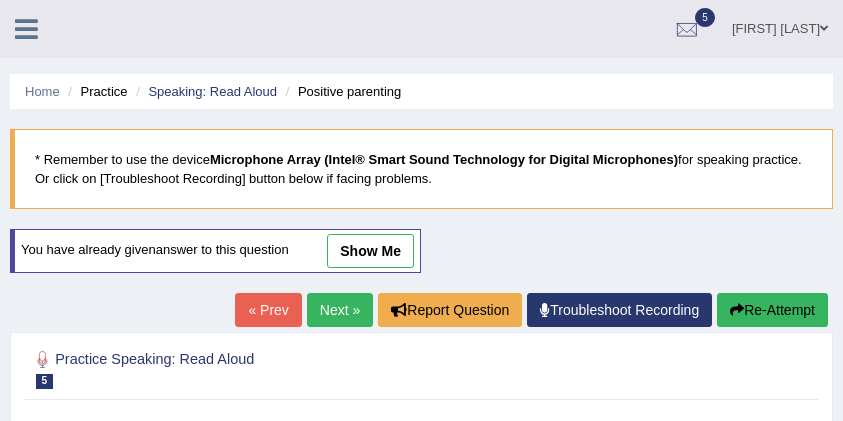 scroll, scrollTop: 372, scrollLeft: 0, axis: vertical 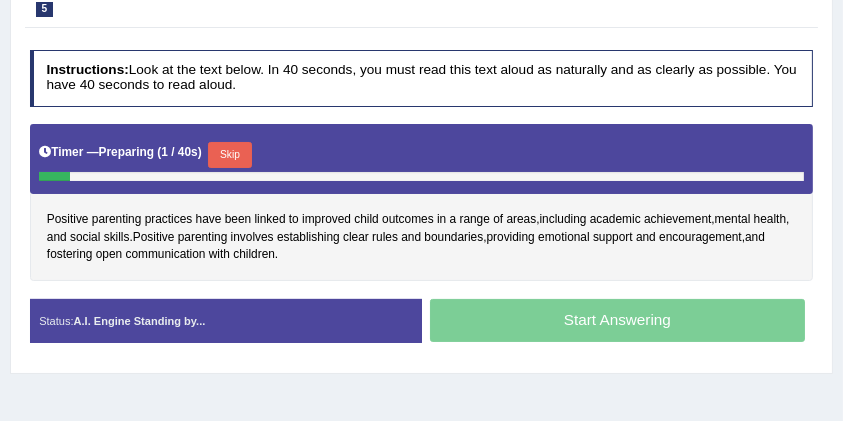 click on "Skip" at bounding box center [229, 155] 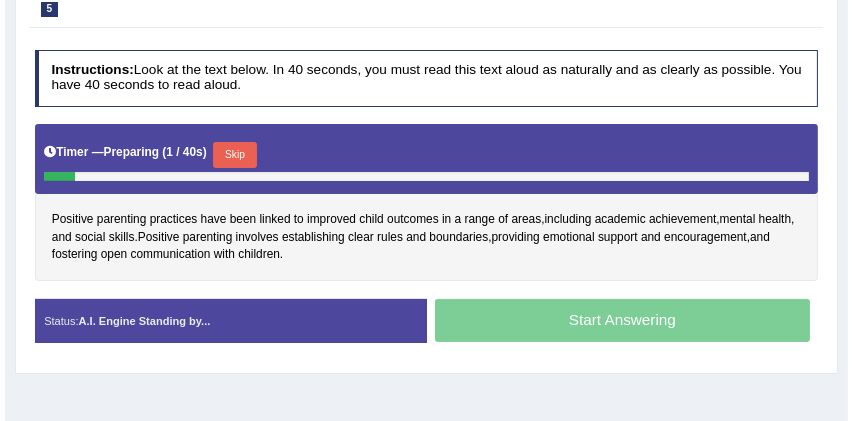 scroll, scrollTop: 357, scrollLeft: 0, axis: vertical 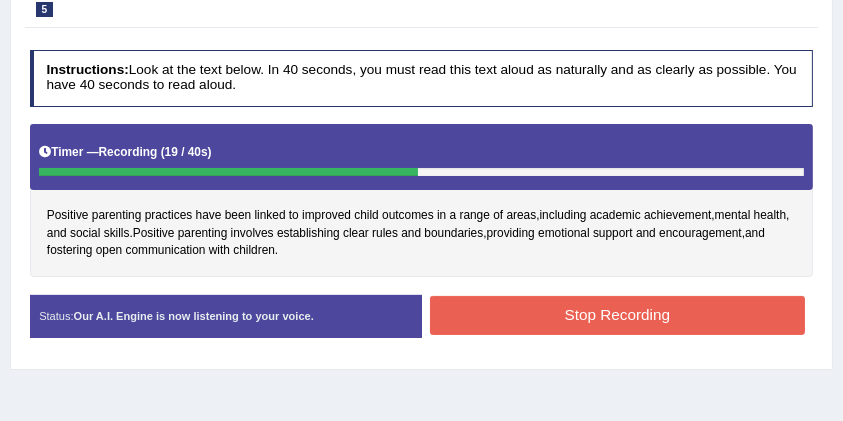 click on "Stop Recording" at bounding box center [617, 315] 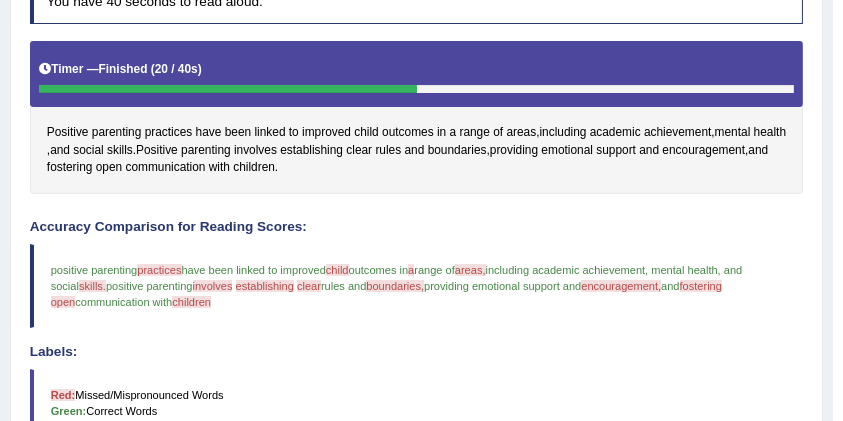 scroll, scrollTop: 439, scrollLeft: 0, axis: vertical 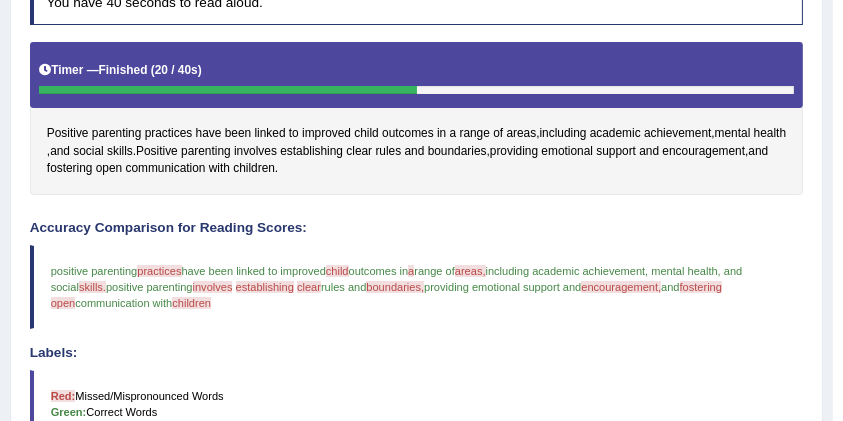 click on "encouragement," at bounding box center (621, 287) 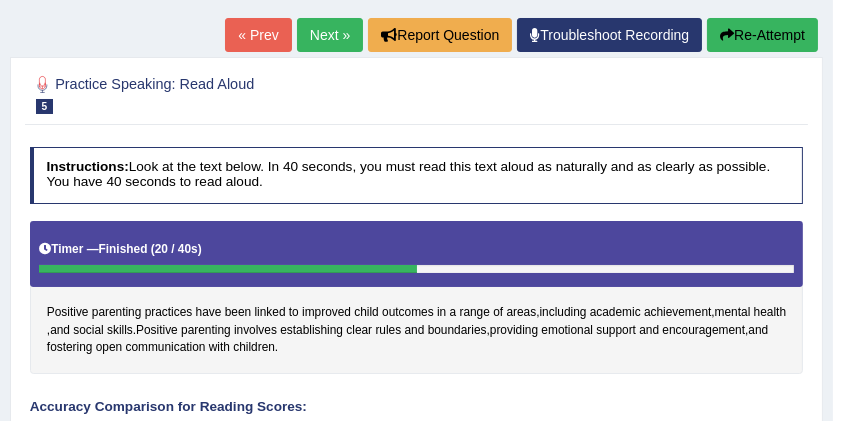scroll, scrollTop: 239, scrollLeft: 0, axis: vertical 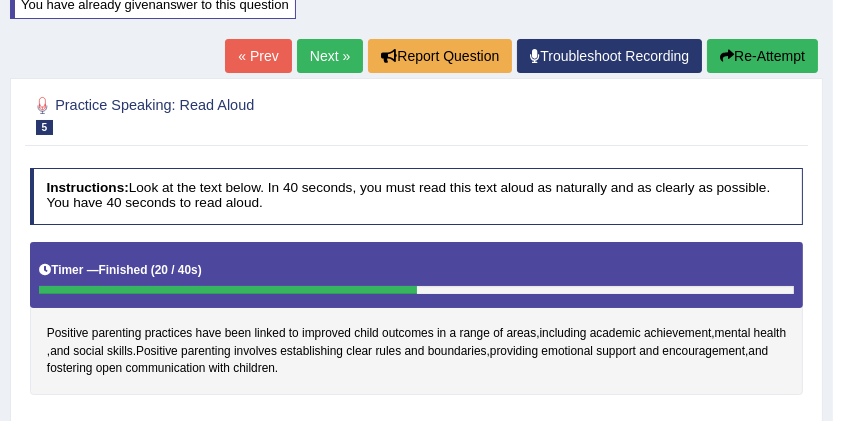 click on "Re-Attempt" at bounding box center [762, 56] 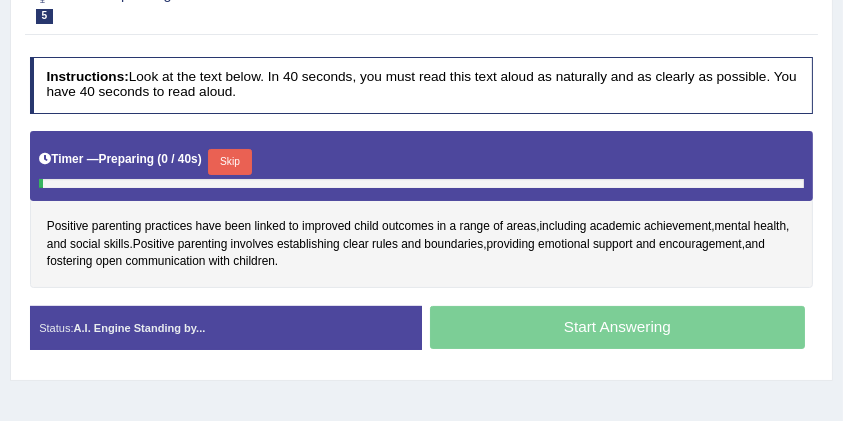 scroll, scrollTop: 365, scrollLeft: 0, axis: vertical 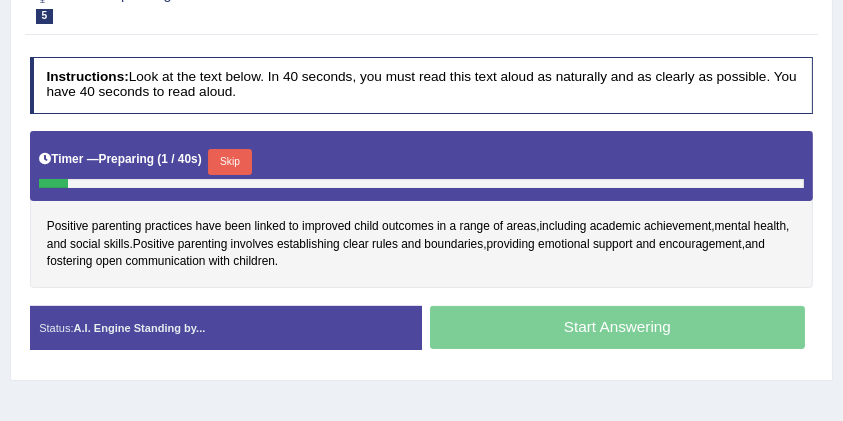 click on "Skip" at bounding box center (229, 162) 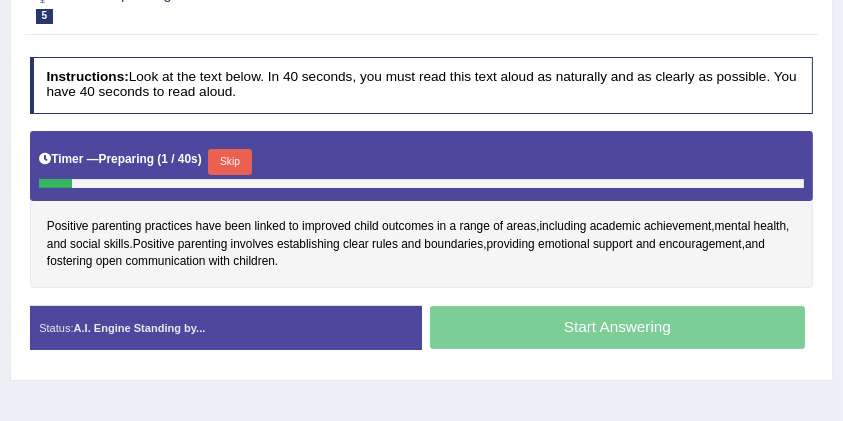 scroll, scrollTop: 350, scrollLeft: 0, axis: vertical 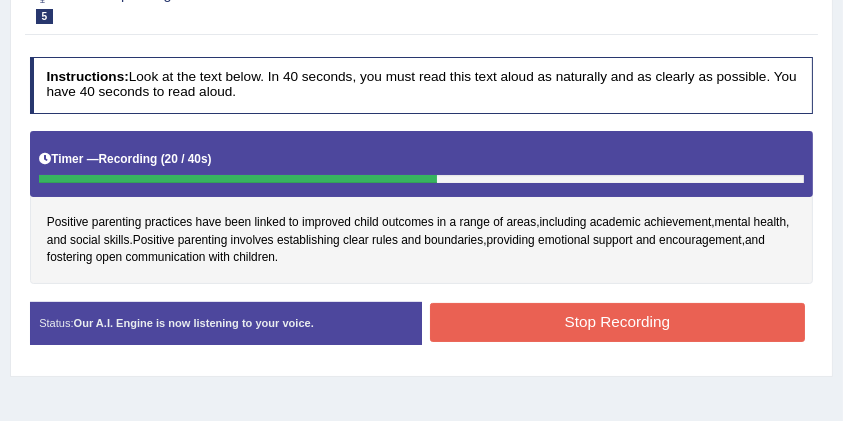 click on "Stop Recording" at bounding box center [617, 322] 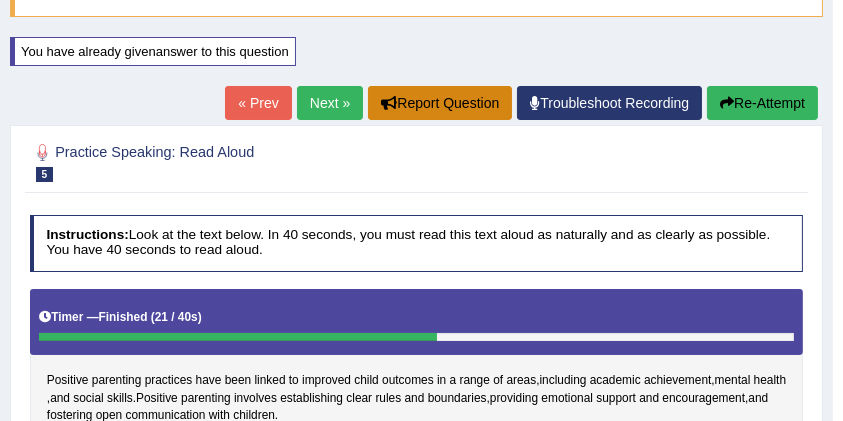scroll, scrollTop: 172, scrollLeft: 0, axis: vertical 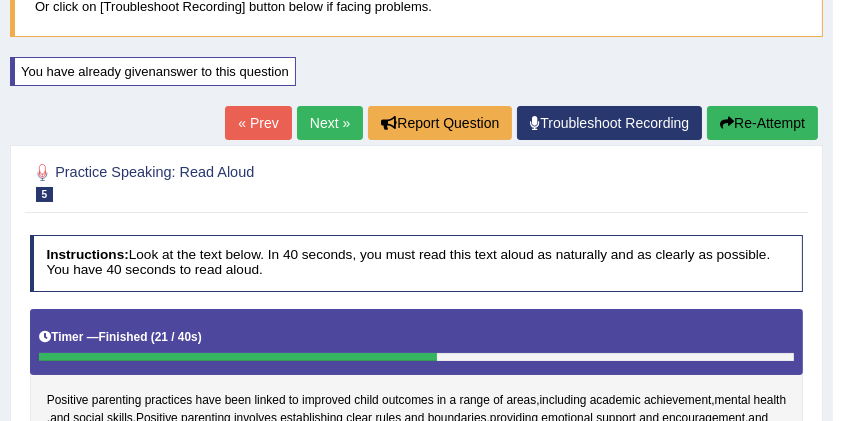 click on "Next »" at bounding box center [330, 123] 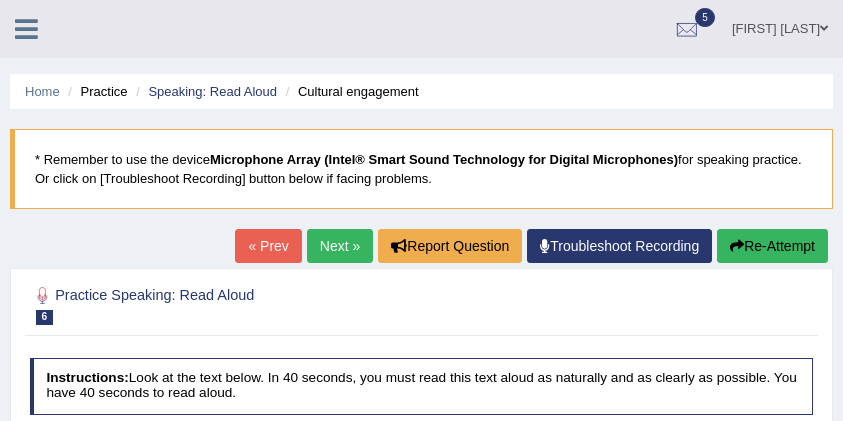 scroll, scrollTop: 169, scrollLeft: 0, axis: vertical 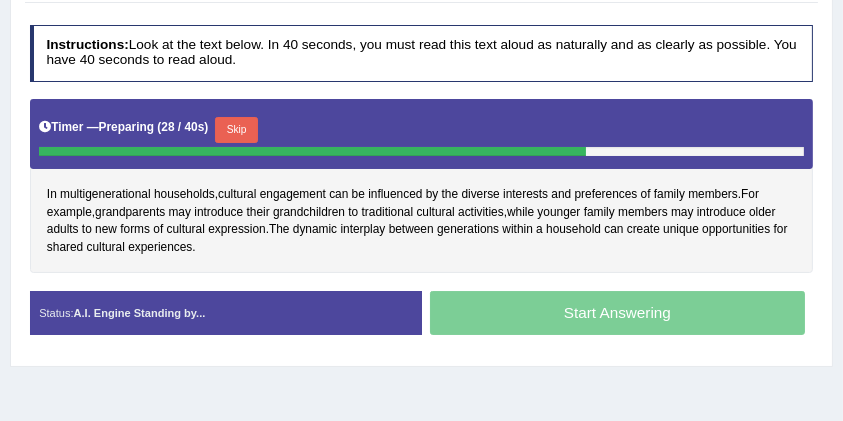 click on "Skip" at bounding box center (236, 130) 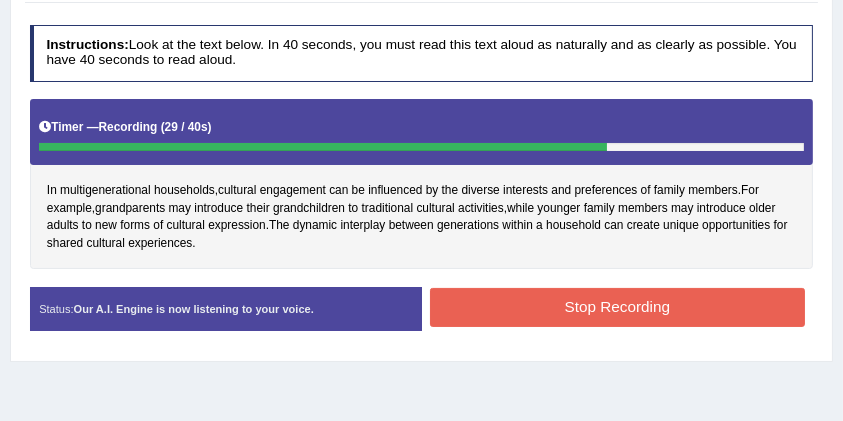 click on "Stop Recording" at bounding box center [617, 307] 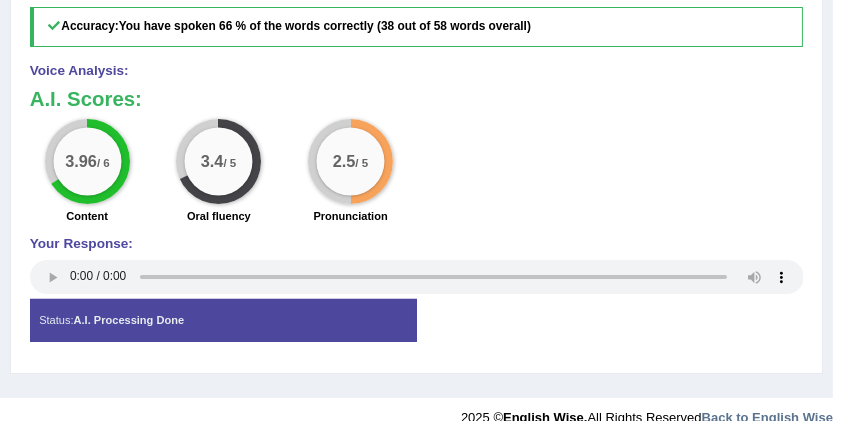 scroll, scrollTop: 866, scrollLeft: 0, axis: vertical 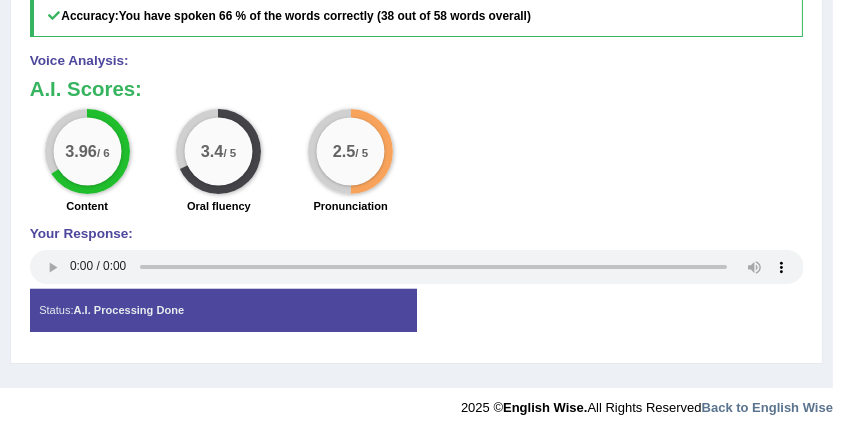 drag, startPoint x: 308, startPoint y: 200, endPoint x: 413, endPoint y: 207, distance: 105.23308 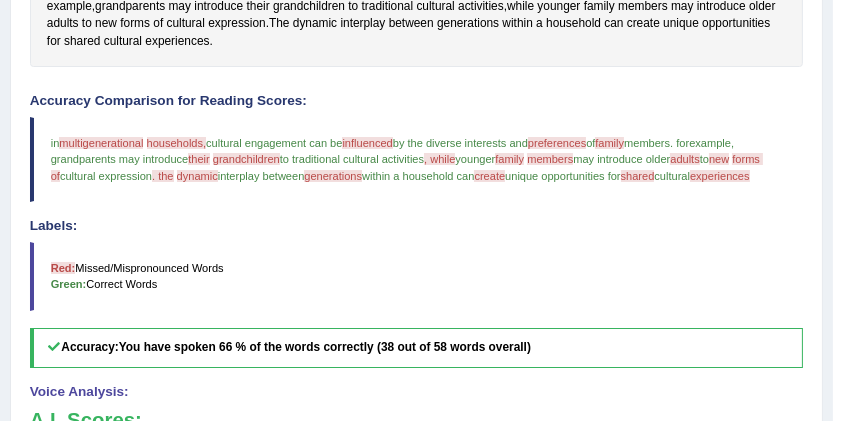 scroll, scrollTop: 533, scrollLeft: 0, axis: vertical 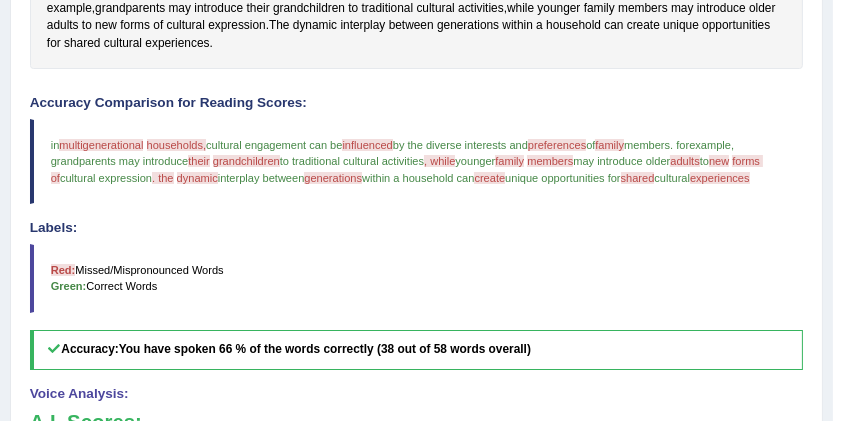 click on "Labels:
Red:  Missed/Mispronounced Words
Green:  Correct Words" at bounding box center (417, 267) 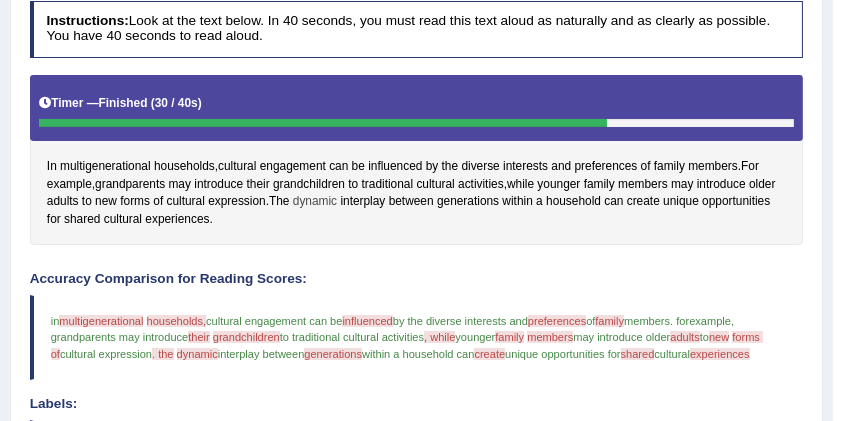 scroll, scrollTop: 333, scrollLeft: 0, axis: vertical 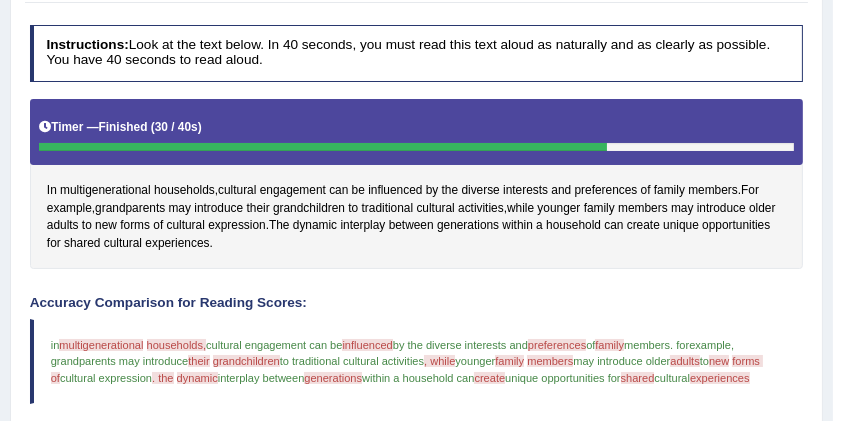 click on "Instructions:  Look at the text below. In 40 seconds, you must read this text aloud as naturally and as clearly as possible. You have 40 seconds to read aloud.
Timer —  Finished   ( 30 / 40s ) In   multigenerational   households ,  cultural   engagement   can   be   influenced   by   the   diverse   interests   and   preferences   of   family   members .  For   example ,  grandparents   may   introduce   their   grandchildren   to   traditional   cultural   activities ,  while   younger   family   members   may   introduce   older   adults   to   new   forms   of   cultural   expression .  The   dynamic   interplay   between   generations   within   a   household   can   create   unique   opportunities   for   shared   cultural   experiences . Created with Highcharts 7.1.2 Too low Too high Time Pitch meter: 0 10 20 30 40 Created with Highcharts 7.1.2 Great Too slow Too fast Time Speech pace meter: 0 10 20 30 40 Accuracy Comparison for Reading Scores: in  multigenerational multi-generation" at bounding box center [416, 451] 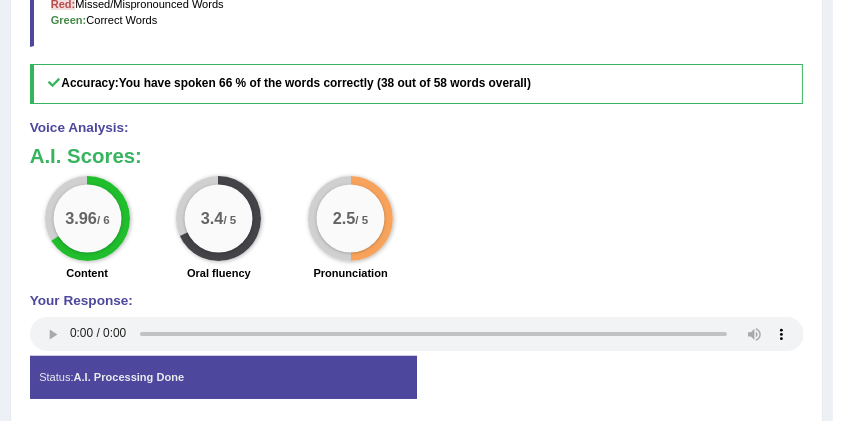 scroll, scrollTop: 800, scrollLeft: 0, axis: vertical 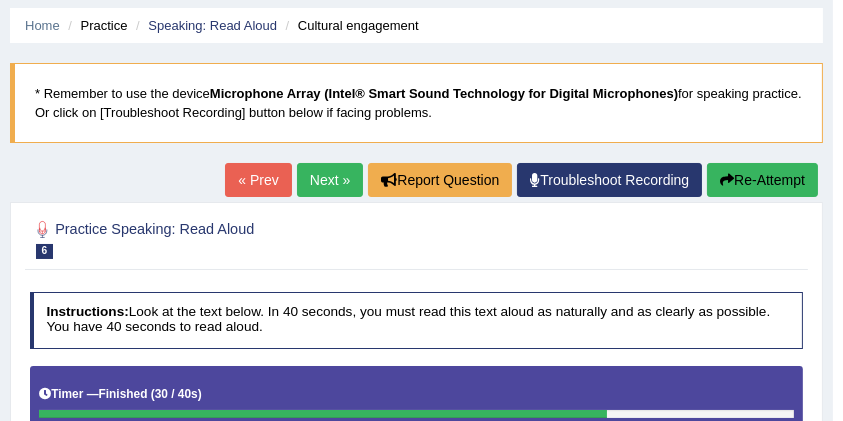 click on "Re-Attempt" at bounding box center (762, 180) 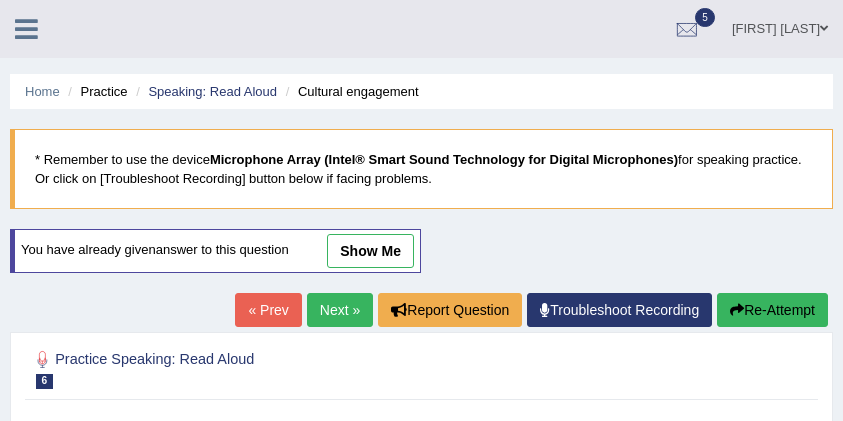 scroll, scrollTop: 66, scrollLeft: 0, axis: vertical 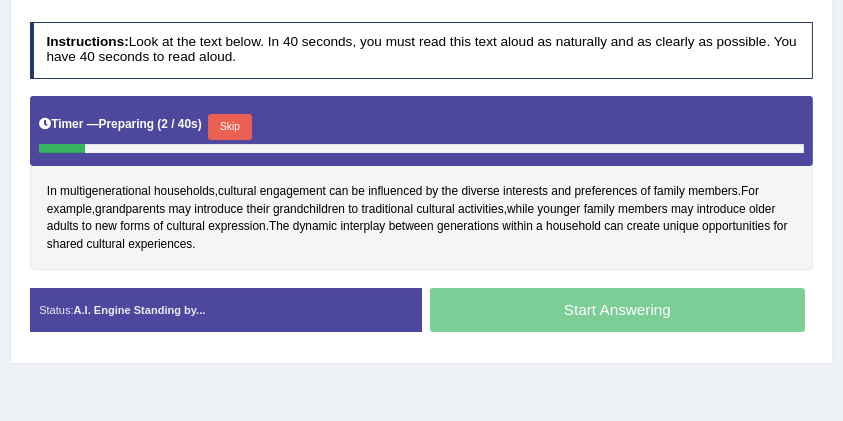 click on "Skip" at bounding box center (229, 127) 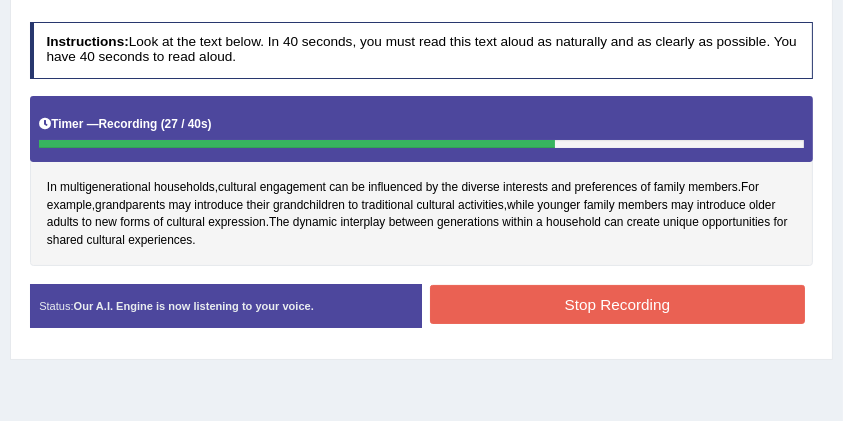 click on "Stop Recording" at bounding box center (617, 304) 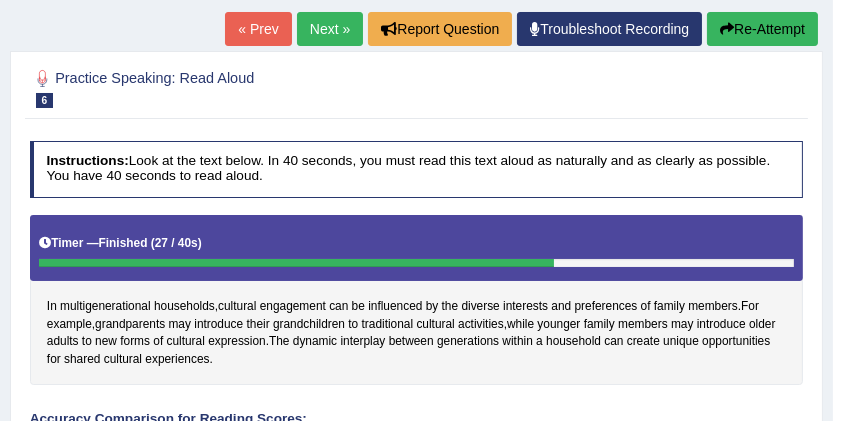 scroll, scrollTop: 139, scrollLeft: 0, axis: vertical 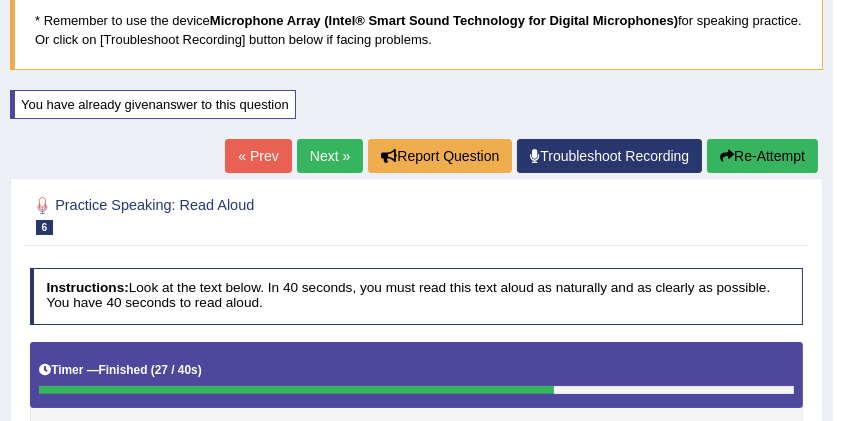 click on "Re-Attempt" at bounding box center [762, 156] 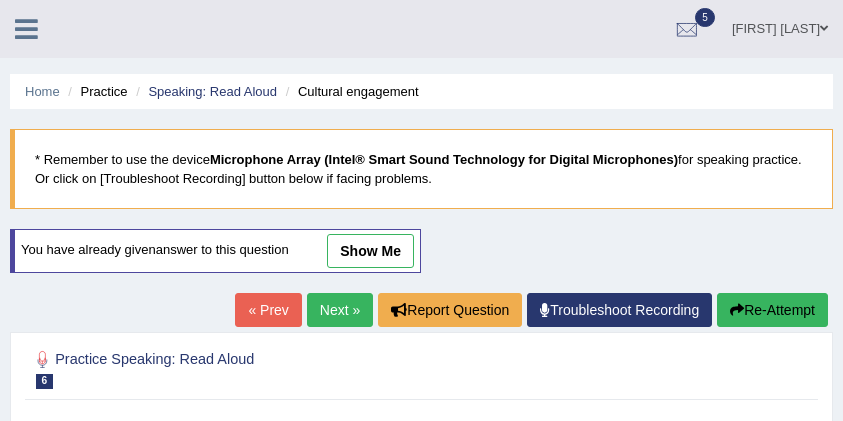 scroll, scrollTop: 116, scrollLeft: 0, axis: vertical 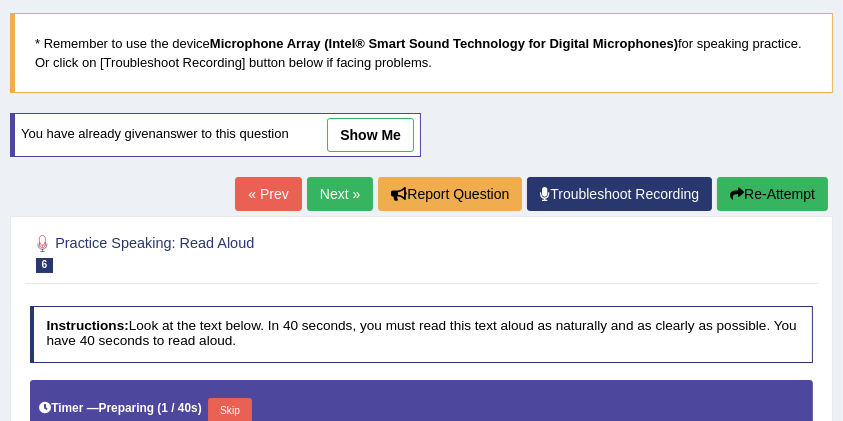 click on "Next »" at bounding box center (340, 194) 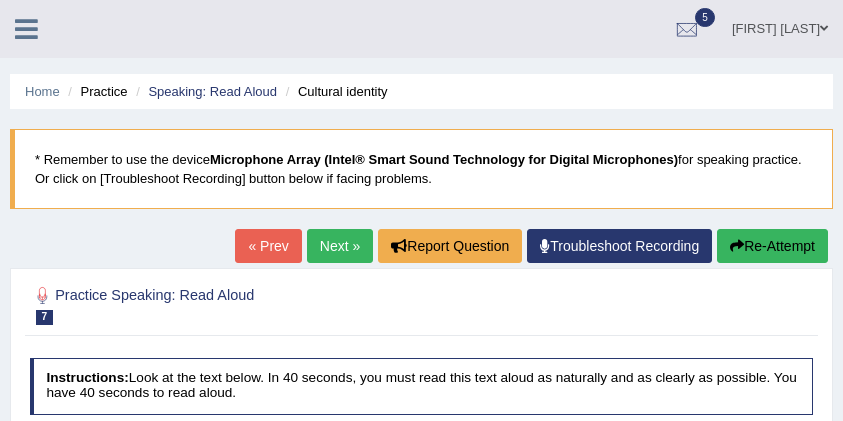 scroll, scrollTop: 0, scrollLeft: 0, axis: both 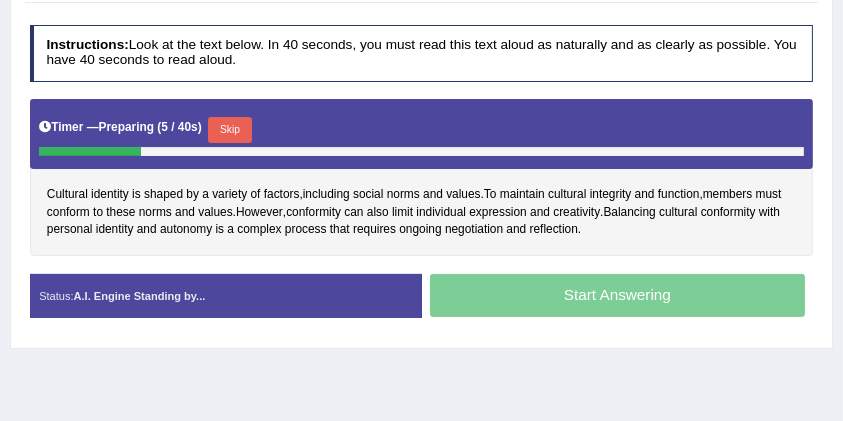 click on "Start Answering" at bounding box center [618, 298] 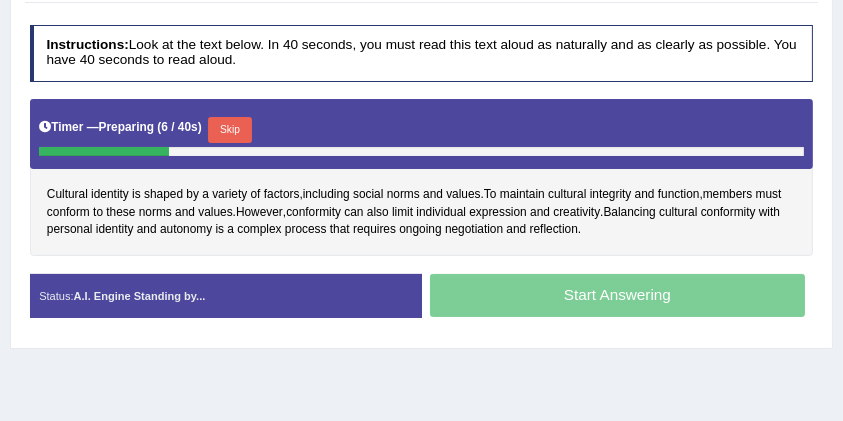 click on "Skip" at bounding box center [229, 130] 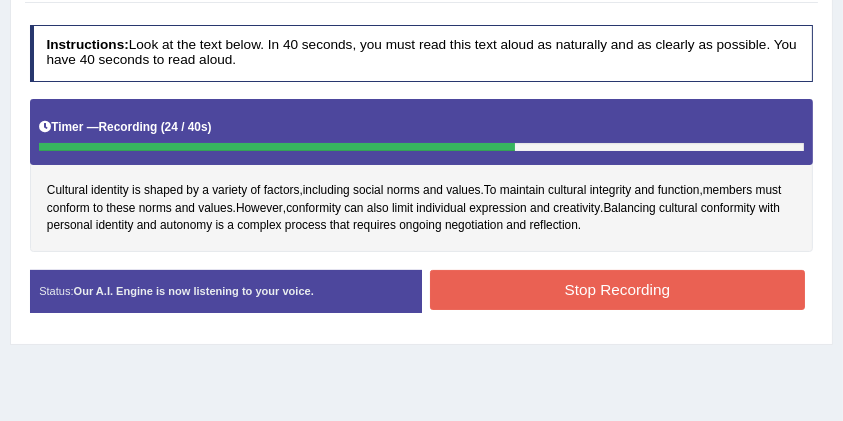 click on "Stop Recording" at bounding box center [617, 289] 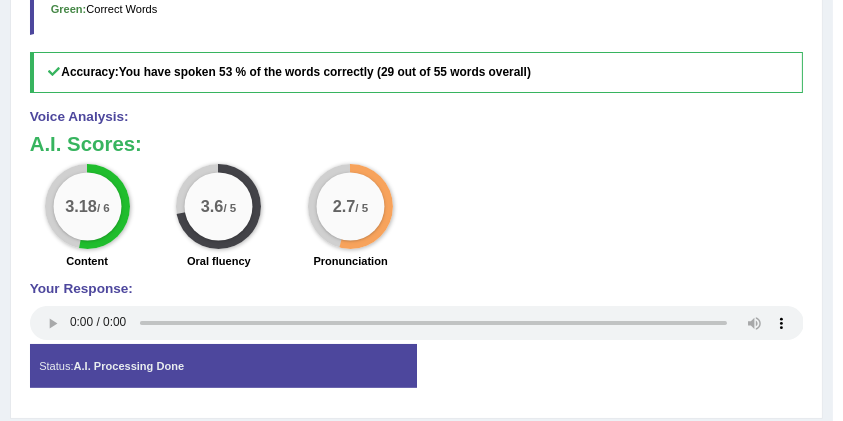 scroll, scrollTop: 800, scrollLeft: 0, axis: vertical 